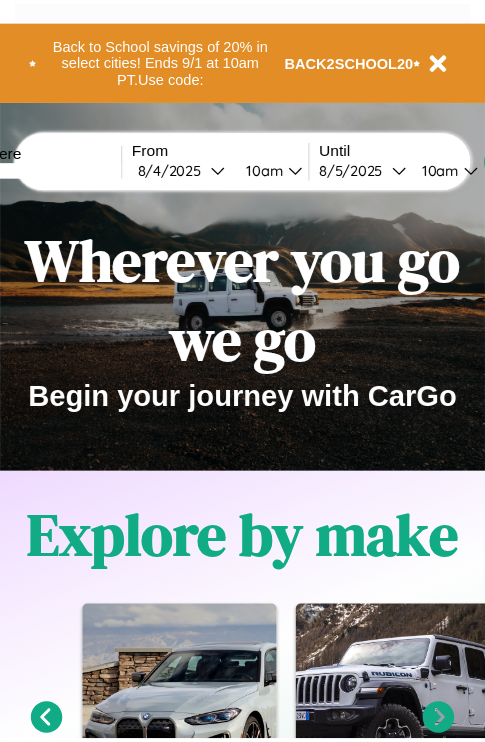 scroll, scrollTop: 0, scrollLeft: 0, axis: both 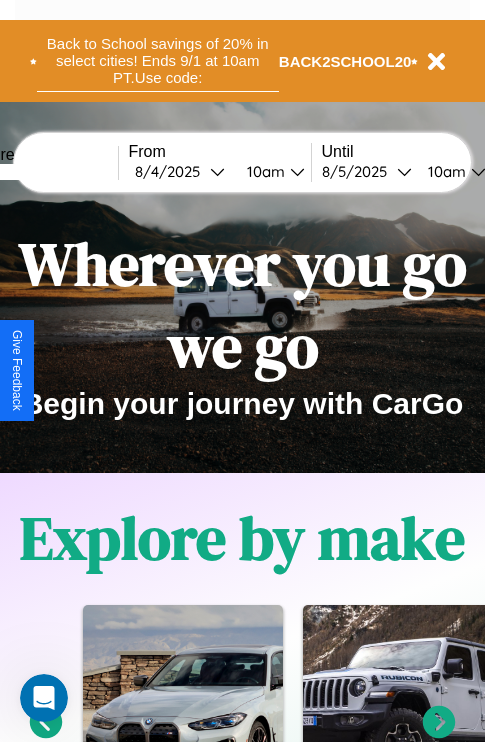 click on "Back to School savings of 20% in select cities! Ends 9/1 at 10am PT.  Use code:" at bounding box center [158, 61] 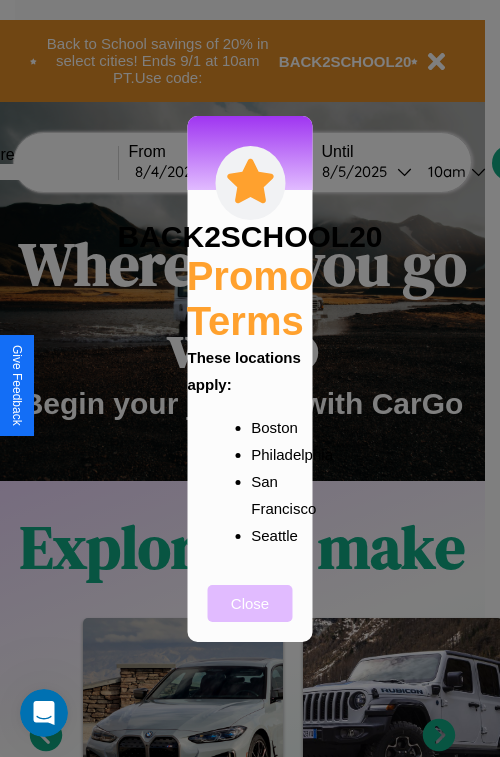 click on "Close" at bounding box center [250, 603] 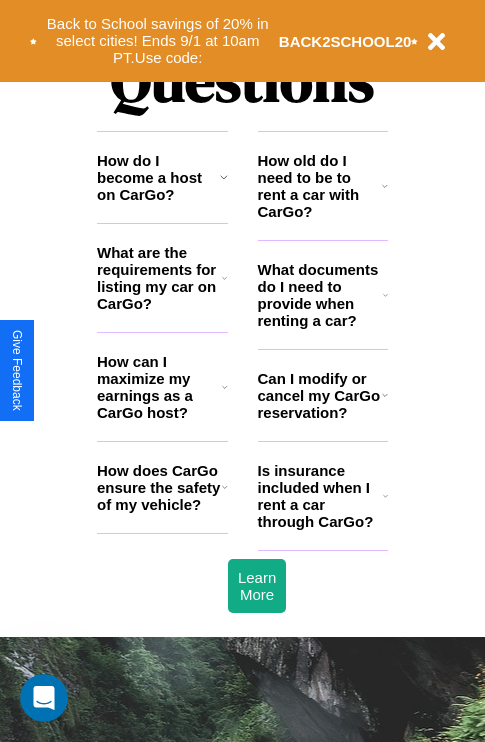 scroll, scrollTop: 2423, scrollLeft: 0, axis: vertical 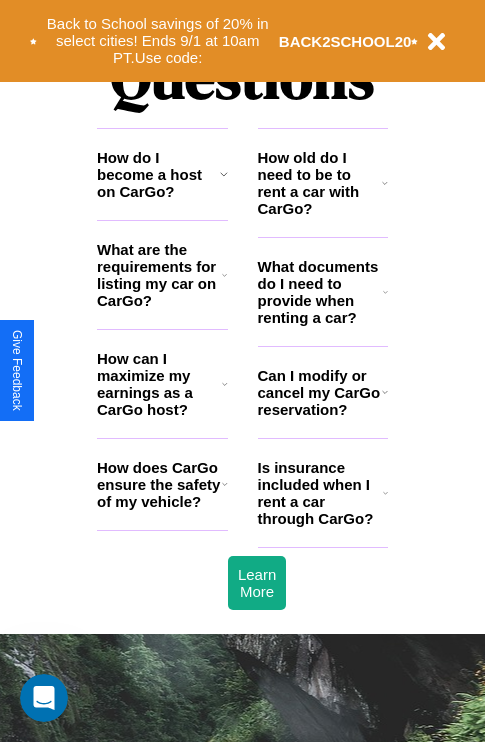 click on "Is insurance included when I rent a car through CarGo?" at bounding box center (320, 493) 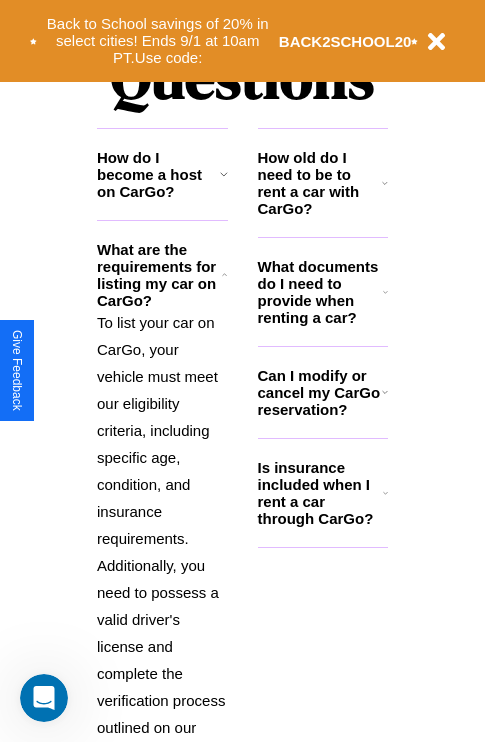 click on "How do I become a host on CarGo?" at bounding box center (158, 174) 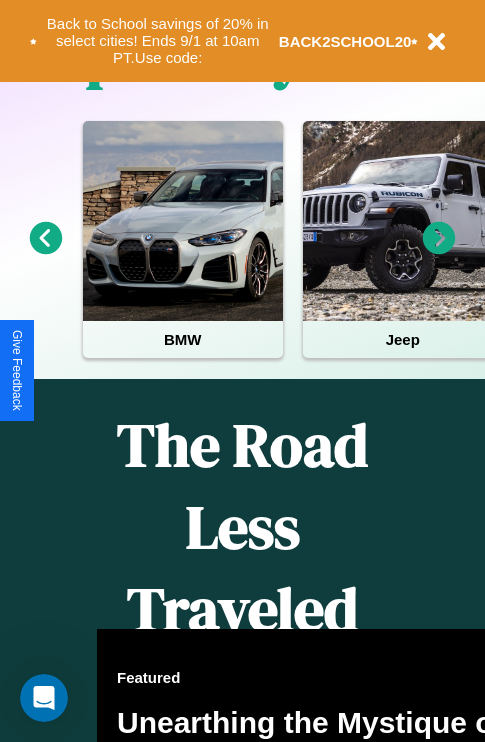 scroll, scrollTop: 0, scrollLeft: 0, axis: both 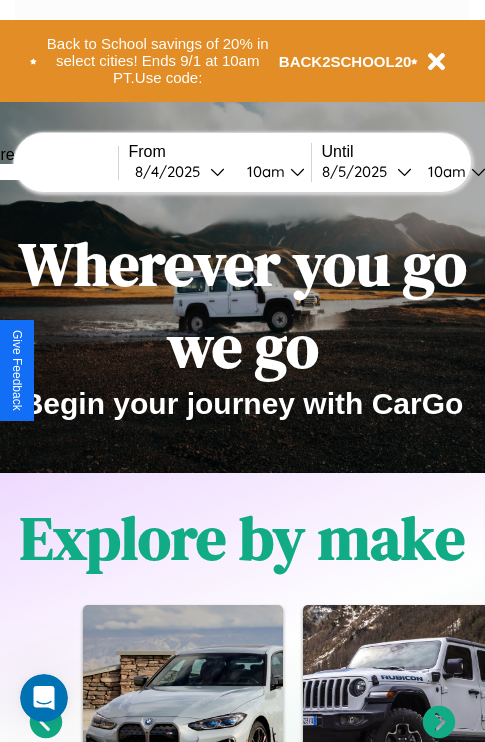 click at bounding box center [43, 172] 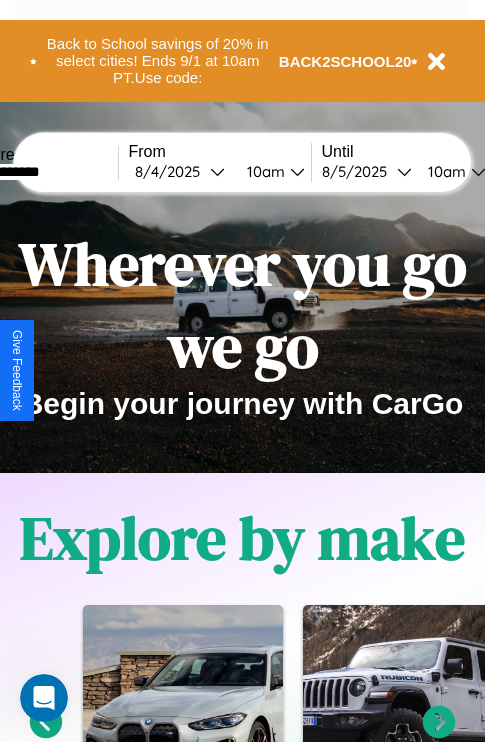 type on "**********" 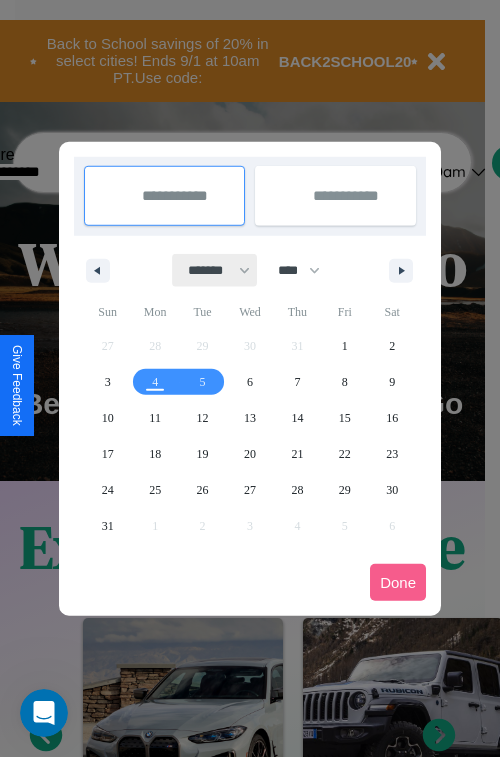 click on "******* ******** ***** ***** *** **** **** ****** ********* ******* ******** ********" at bounding box center (215, 270) 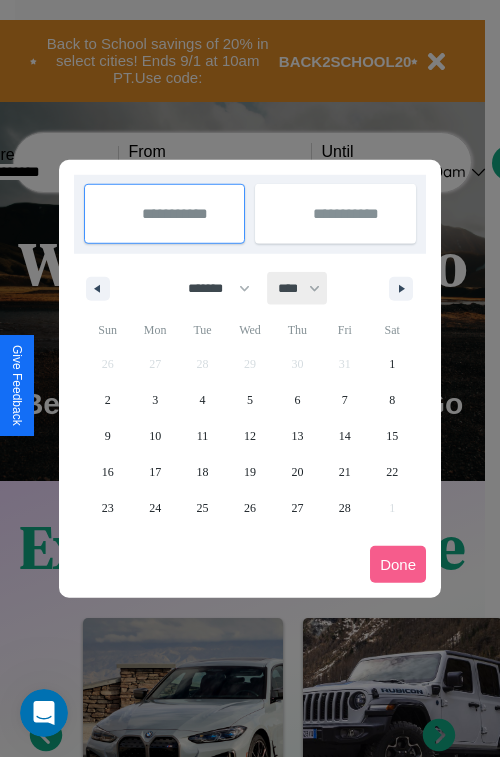 click on "**** **** **** **** **** **** **** **** **** **** **** **** **** **** **** **** **** **** **** **** **** **** **** **** **** **** **** **** **** **** **** **** **** **** **** **** **** **** **** **** **** **** **** **** **** **** **** **** **** **** **** **** **** **** **** **** **** **** **** **** **** **** **** **** **** **** **** **** **** **** **** **** **** **** **** **** **** **** **** **** **** **** **** **** **** **** **** **** **** **** **** **** **** **** **** **** **** **** **** **** **** **** **** **** **** **** **** **** **** **** **** **** **** **** **** **** **** **** **** **** ****" at bounding box center (298, 288) 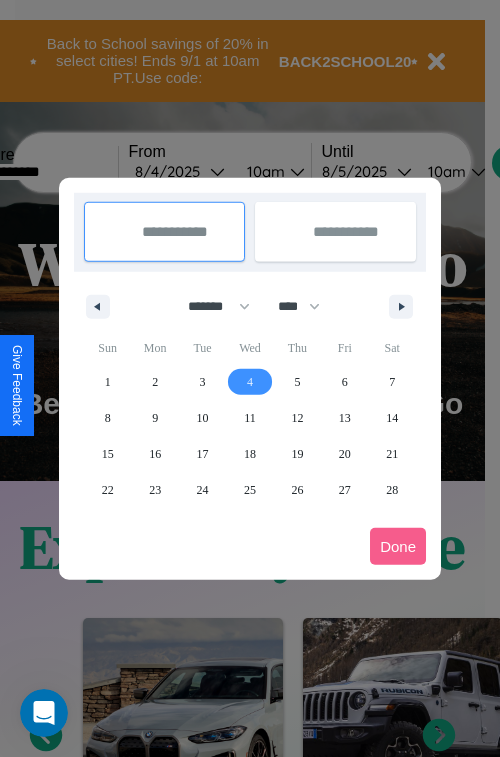 click on "4" at bounding box center (250, 382) 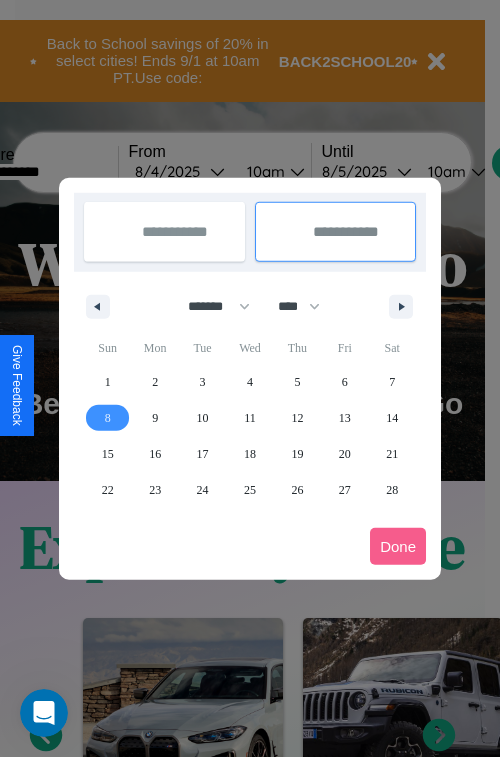 click on "8" at bounding box center [108, 418] 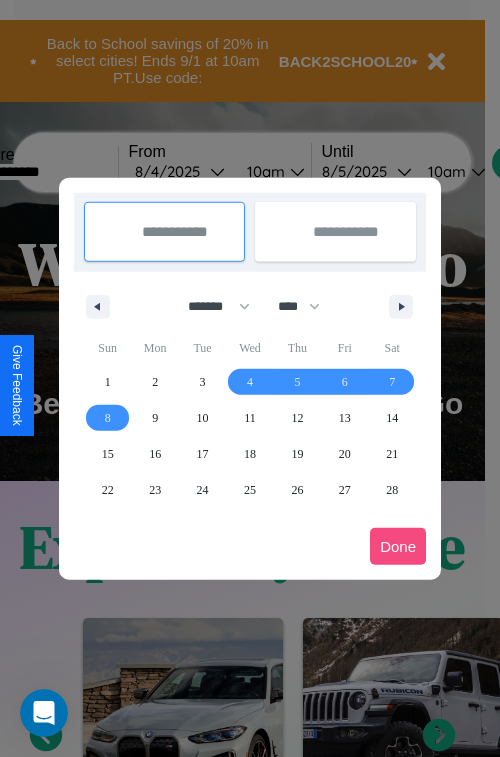 click on "Done" at bounding box center (398, 546) 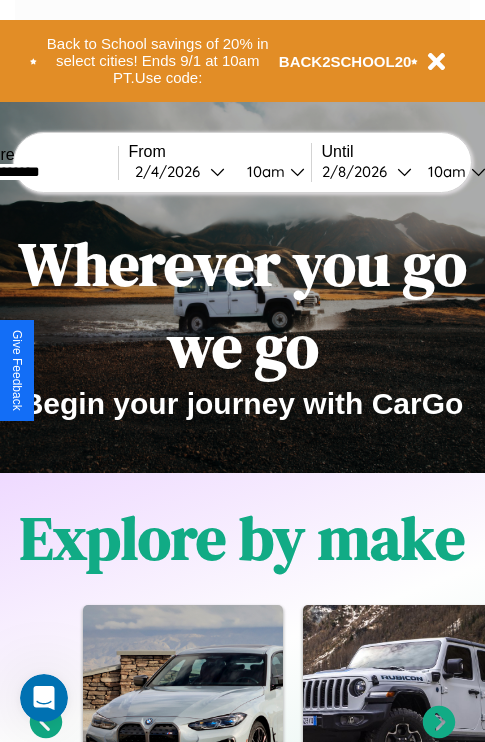 scroll, scrollTop: 0, scrollLeft: 68, axis: horizontal 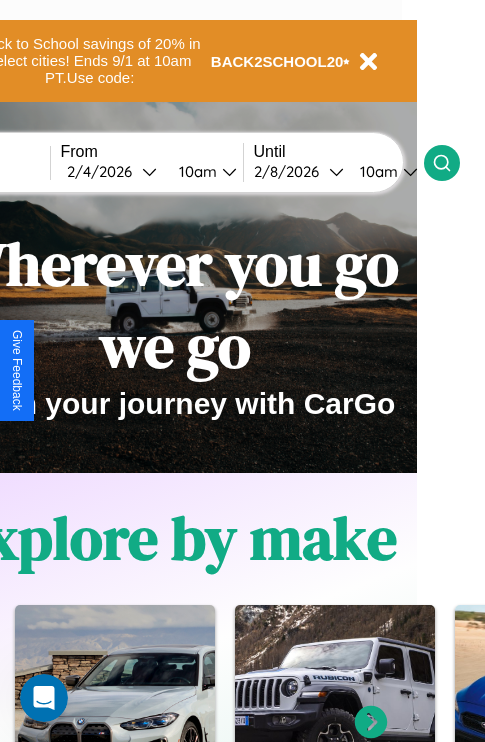 click 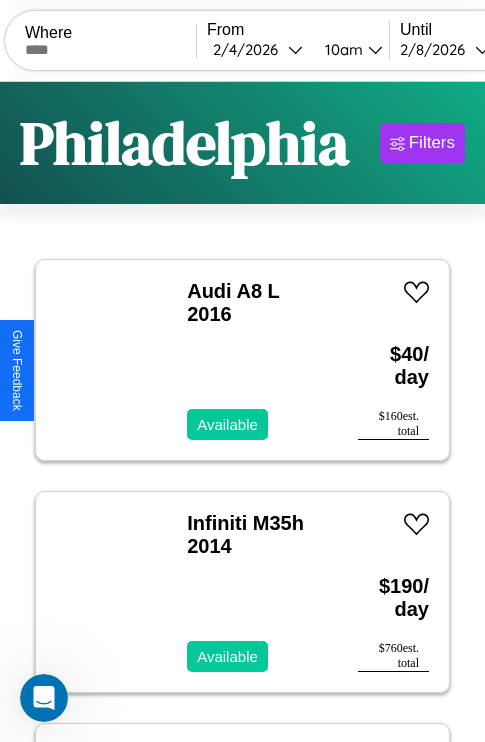 scroll, scrollTop: 33, scrollLeft: 0, axis: vertical 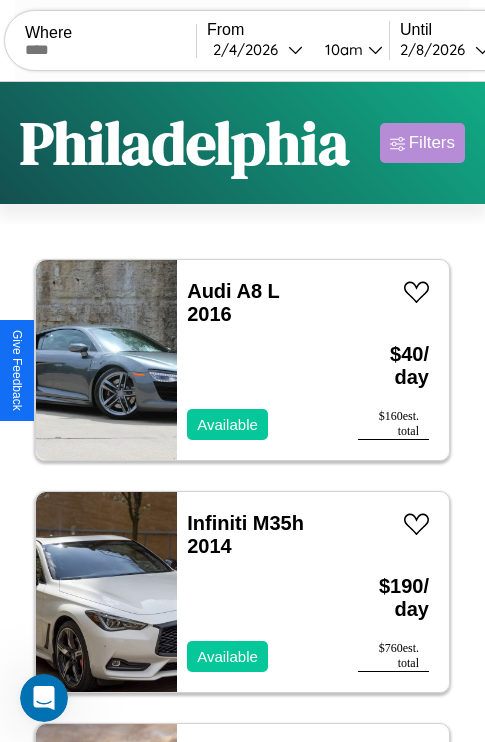 click on "Filters" at bounding box center (432, 143) 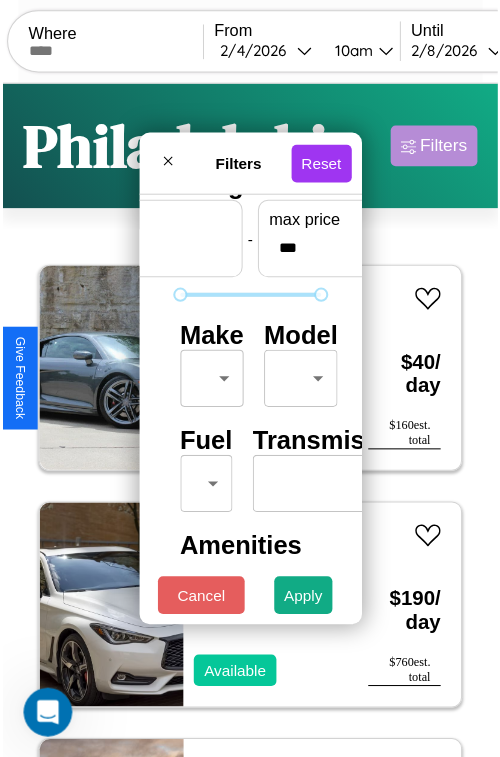 scroll, scrollTop: 59, scrollLeft: 0, axis: vertical 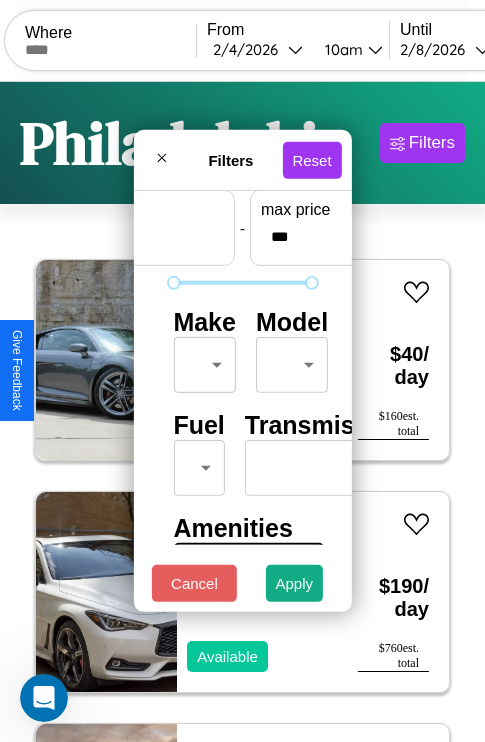 click on "CarGo Where From [DATE] [TIME] Until [DATE] [TIME] Become a Host Login Sign Up [CITY] Filters 36  cars in this area These cars can be picked up in this city. Audi   A8 L   2016 Available $ 40  / day $ 160  est. total Infiniti   M35h   2014 Available $ 190  / day $ 760  est. total Jaguar   XF   2016 Available $ 160  / day $ 640  est. total Aston Martin   DBS   2020 Available $ 130  / day $ 520  est. total Infiniti   G35   2019 Available $ 70  / day $ 280  est. total Volvo   VAH   2022 Available $ 80  / day $ 320  est. total Ferrari   F40   2023 Available $ 60  / day $ 240  est. total Aston Martin   V8 Vantage   2022 Available $ 160  / day $ 640  est. total Alfa Romeo   4C   2020 Available $ 180  / day $ 720  est. total Hummer   H2   2022 Available $ 120  / day $ 480  est. total Acura   CL   2022 Available $ 160  / day $ 640  est. total Hummer   H1   2020 Available $ 170  / day $ 680  est. total Ford   LTL9000   2024 Available $ 120  / day $ 480  est. total Volvo   VNL   2018 Available $ 40  / day" at bounding box center [242, 412] 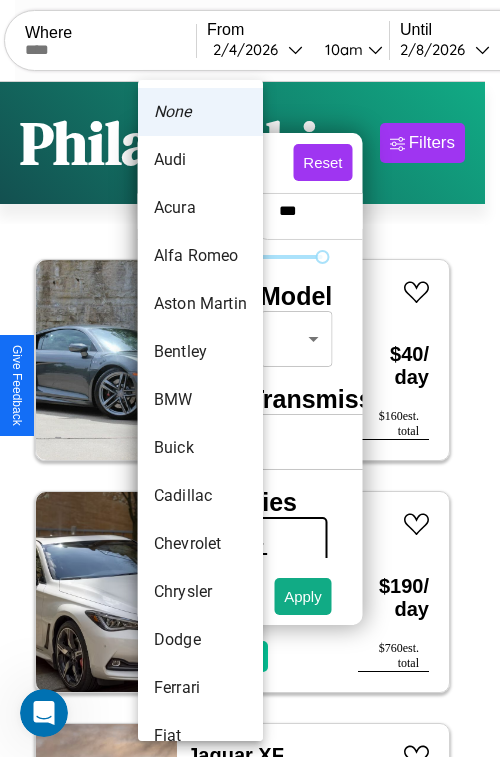 click on "Alfa Romeo" at bounding box center (200, 256) 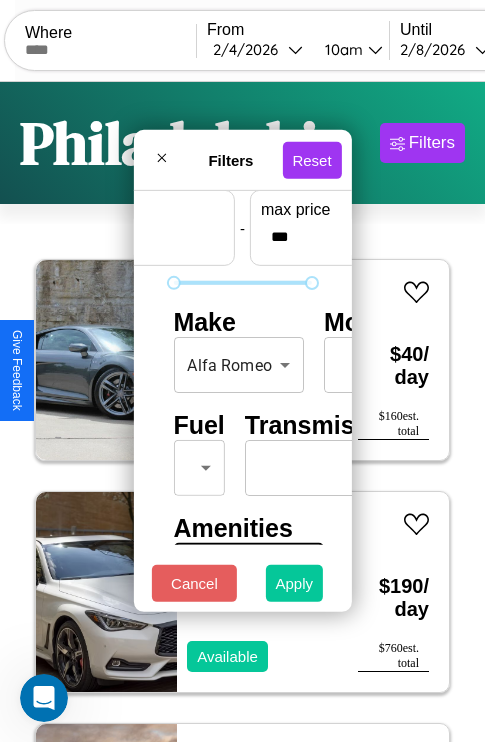 click on "Apply" at bounding box center (295, 583) 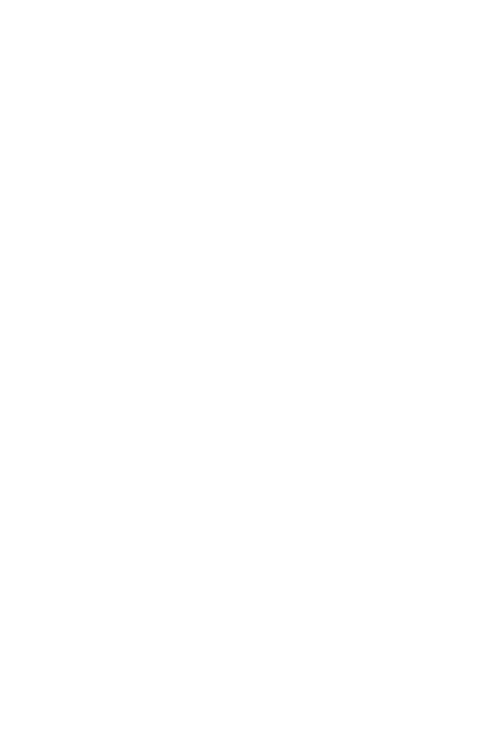 scroll, scrollTop: 0, scrollLeft: 0, axis: both 